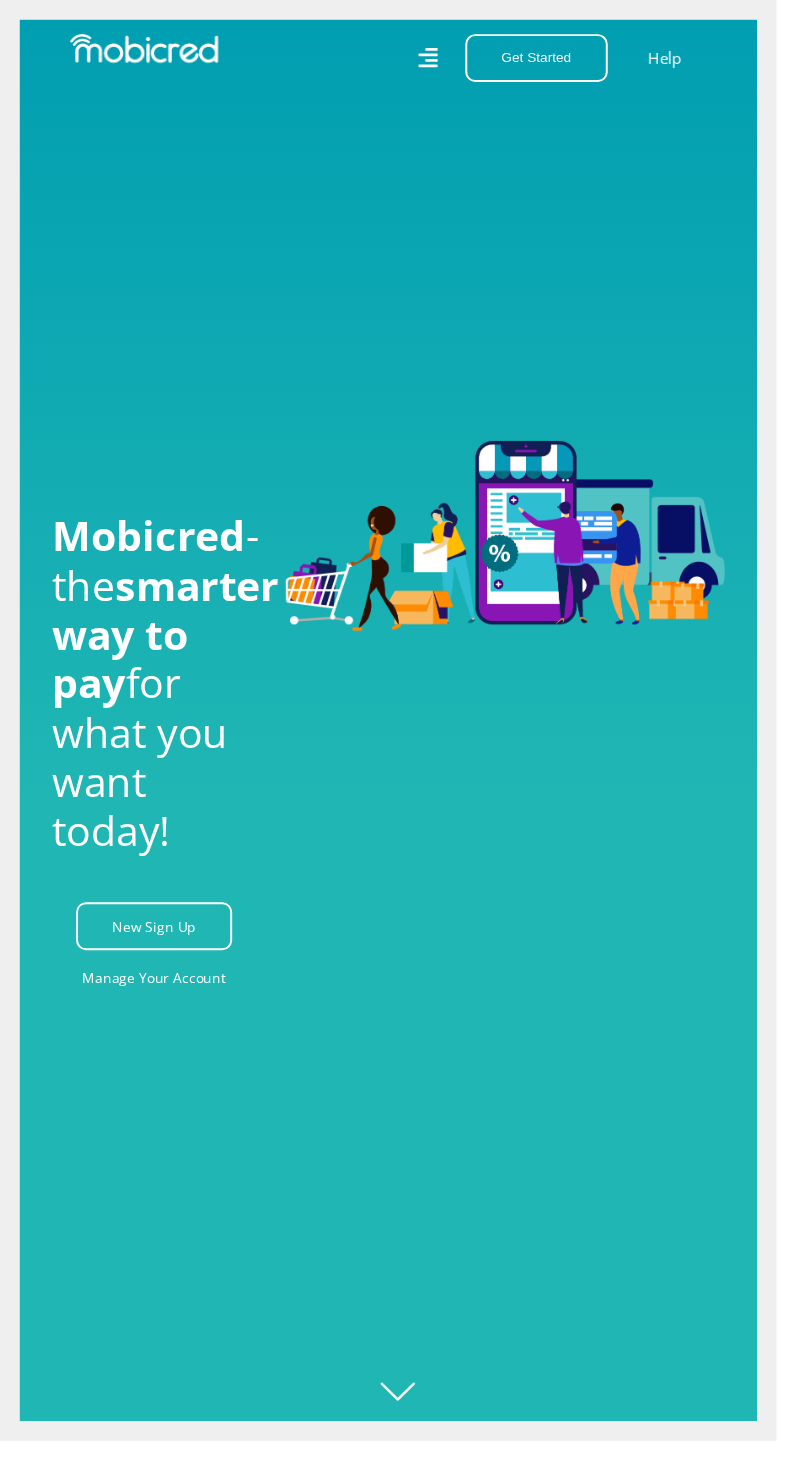 scroll, scrollTop: 8, scrollLeft: 0, axis: vertical 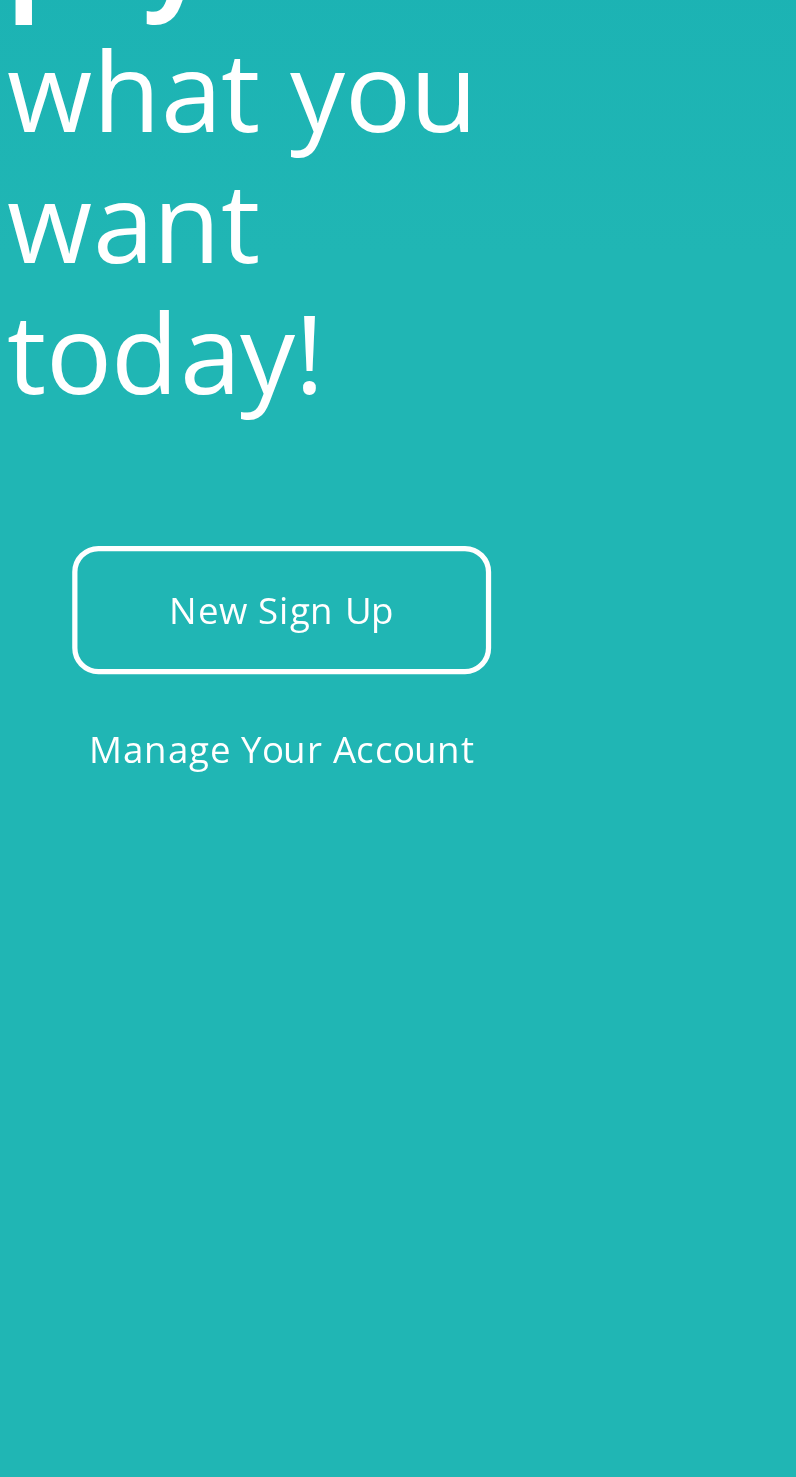 click on "Manage Your Account" at bounding box center [158, 994] 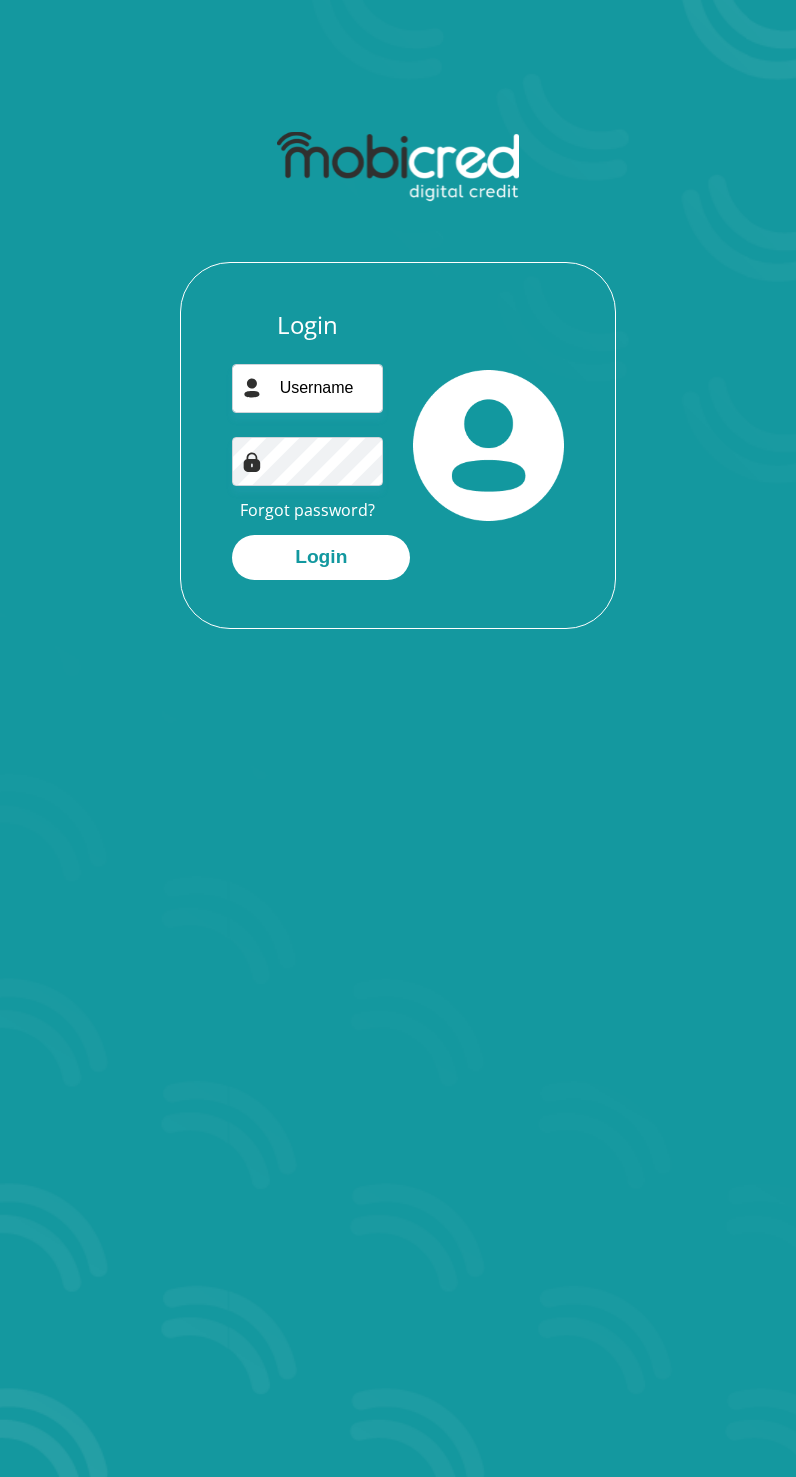 scroll, scrollTop: 0, scrollLeft: 0, axis: both 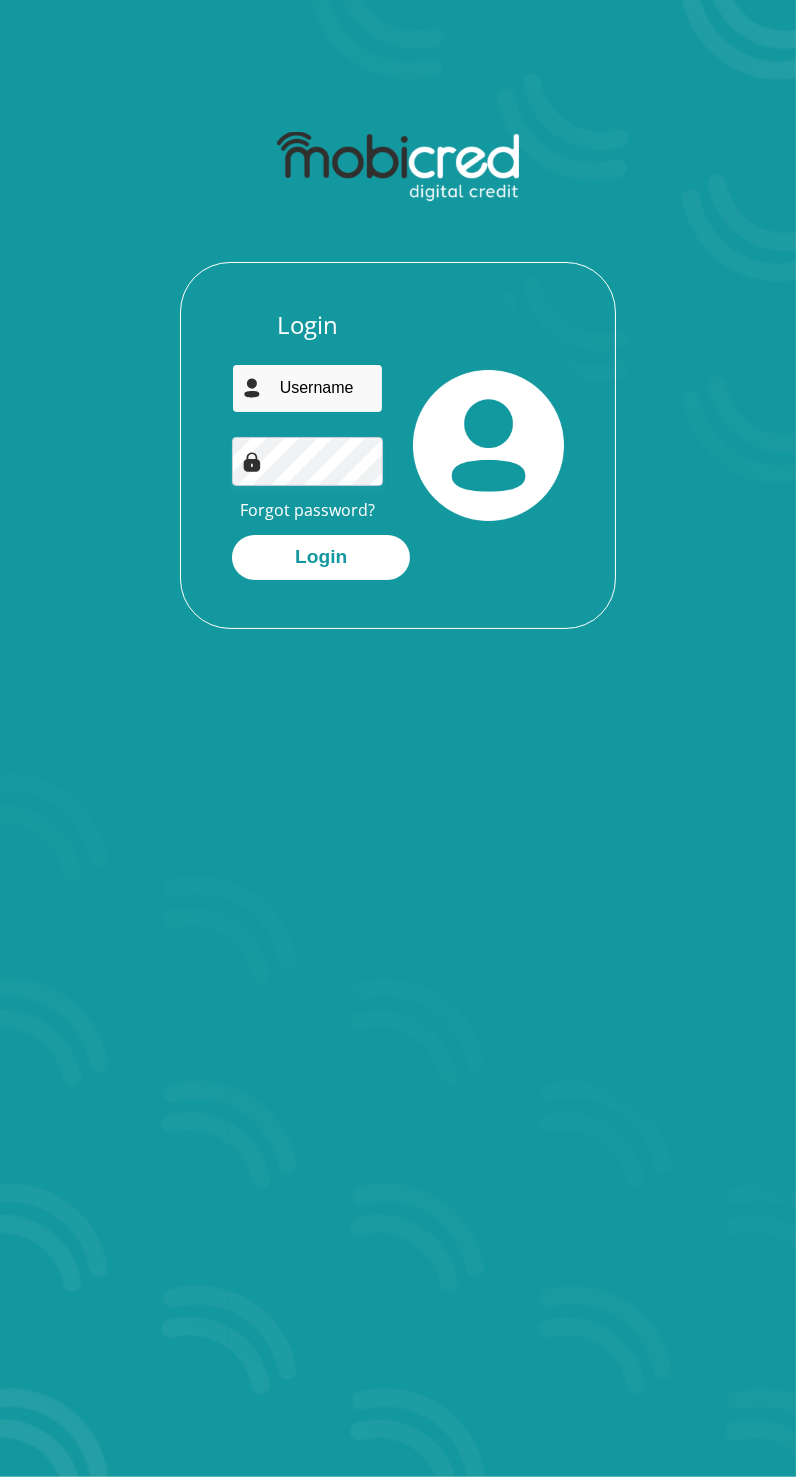 click at bounding box center [307, 388] 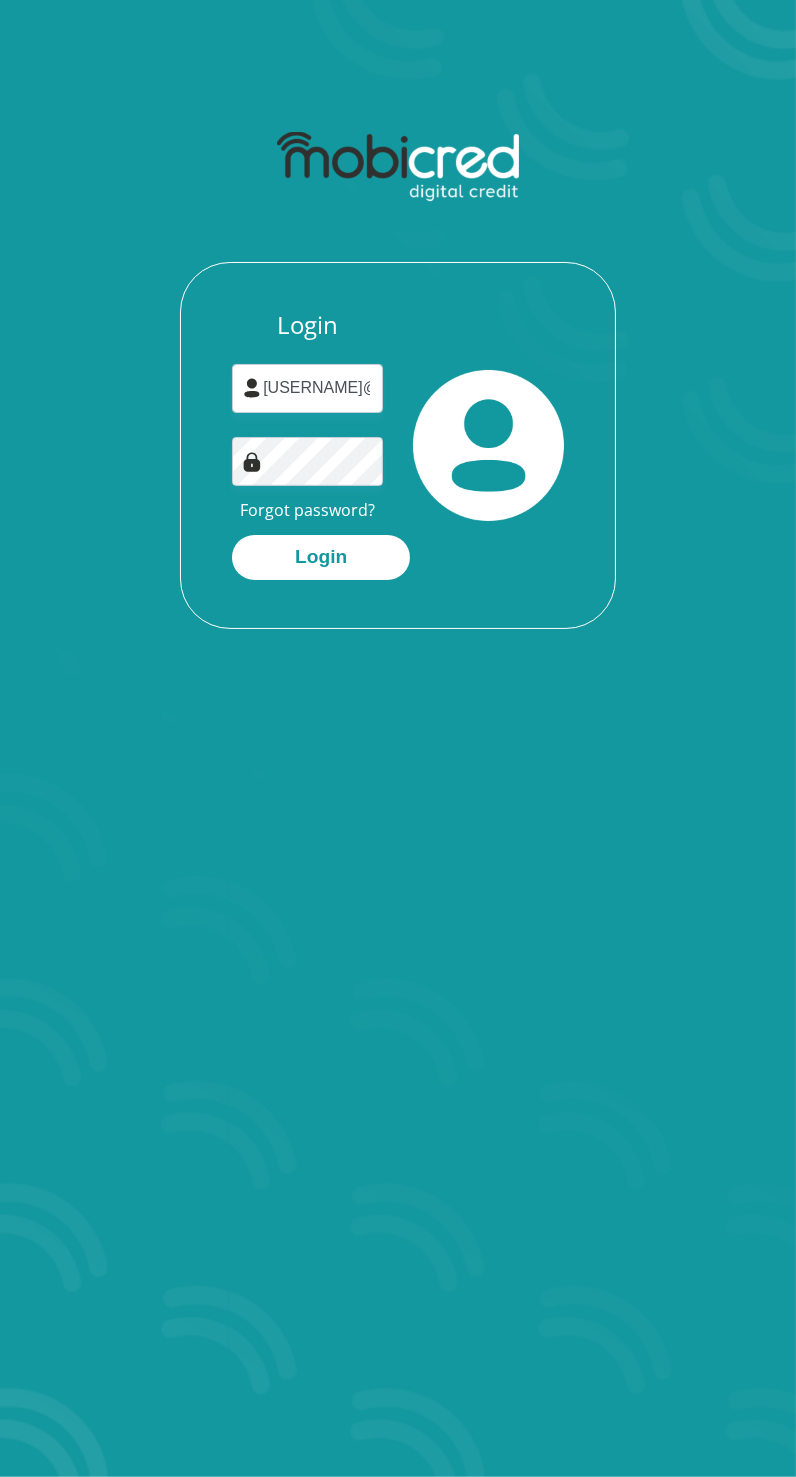 click on "Login" at bounding box center [321, 557] 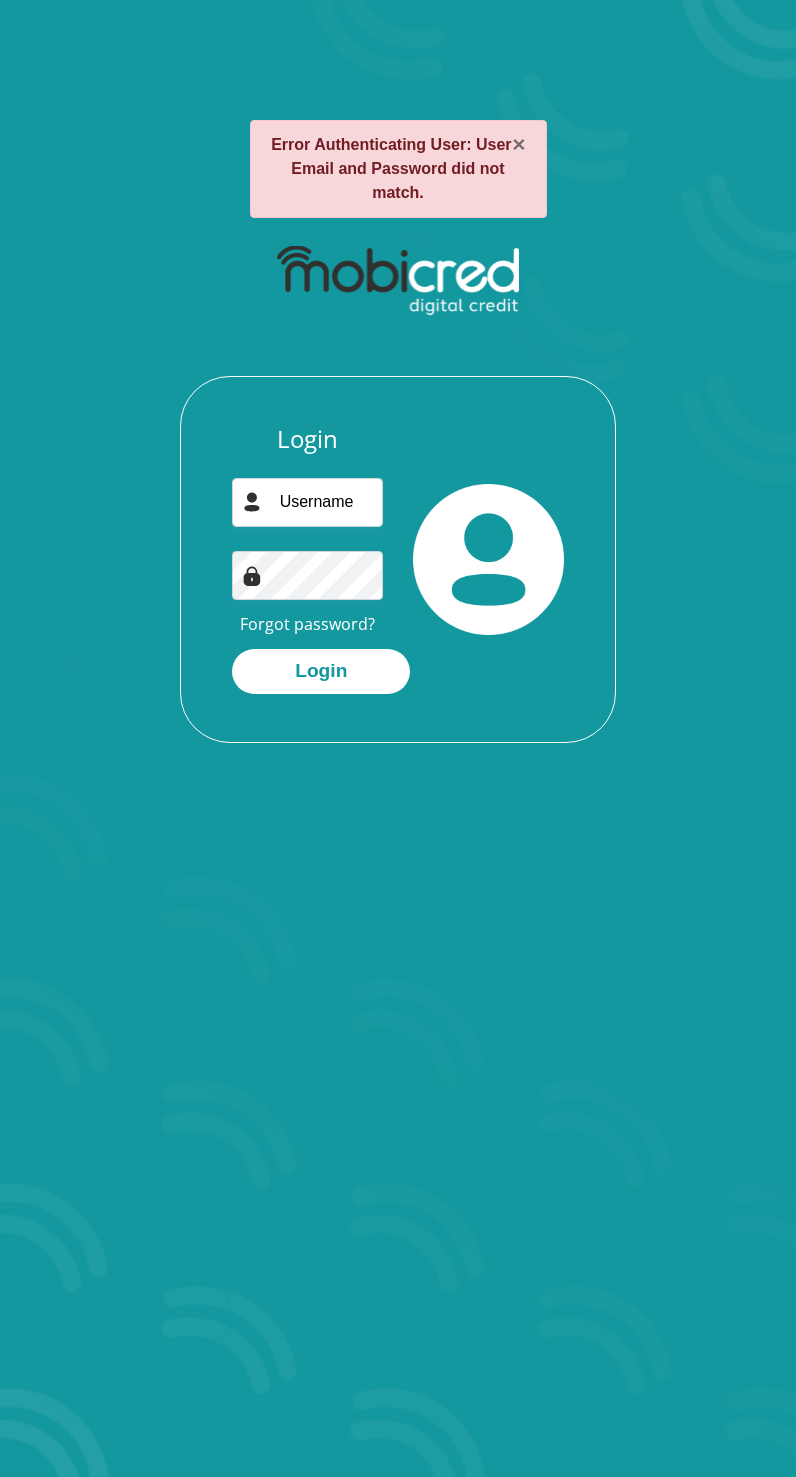 scroll, scrollTop: 0, scrollLeft: 0, axis: both 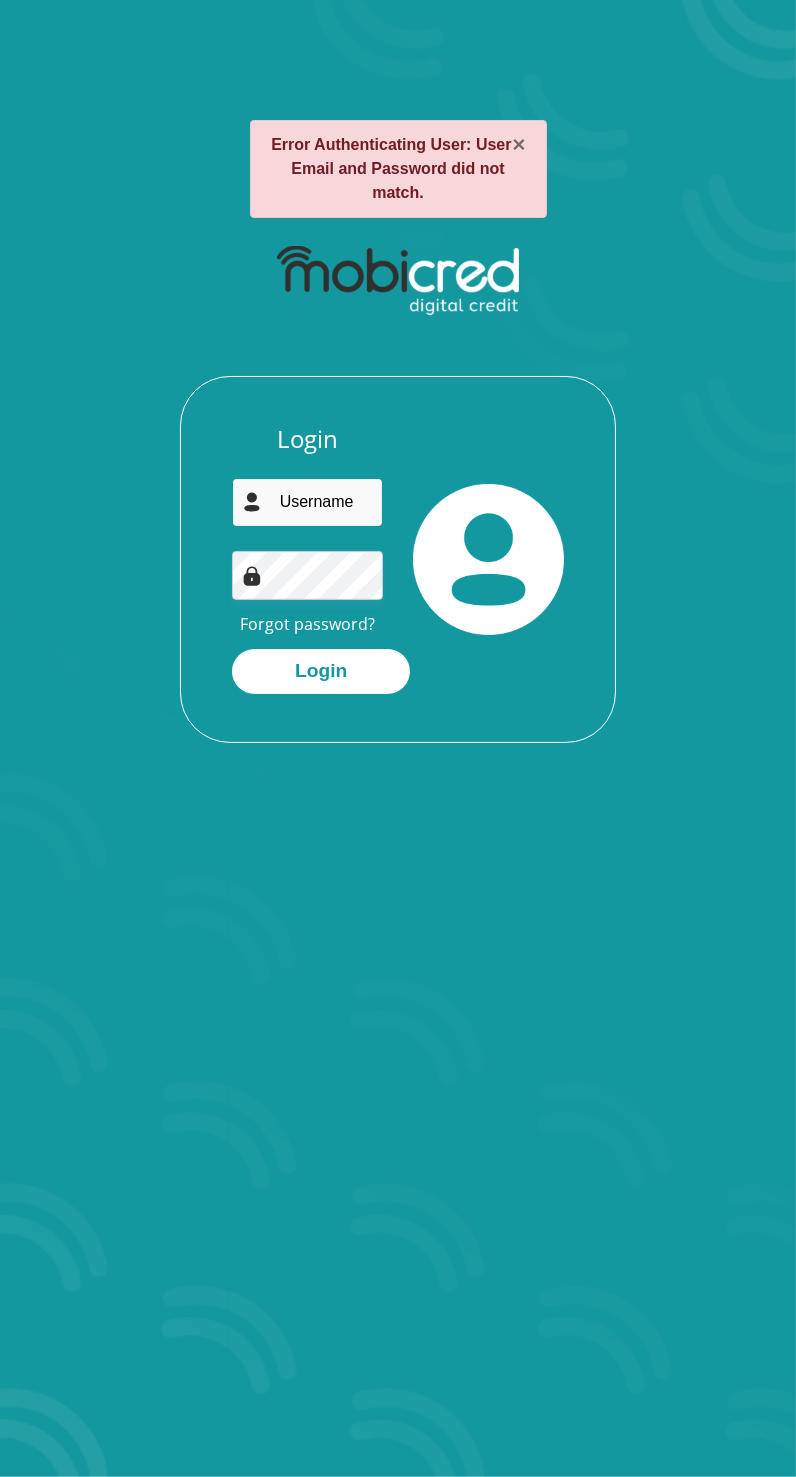 click at bounding box center [307, 502] 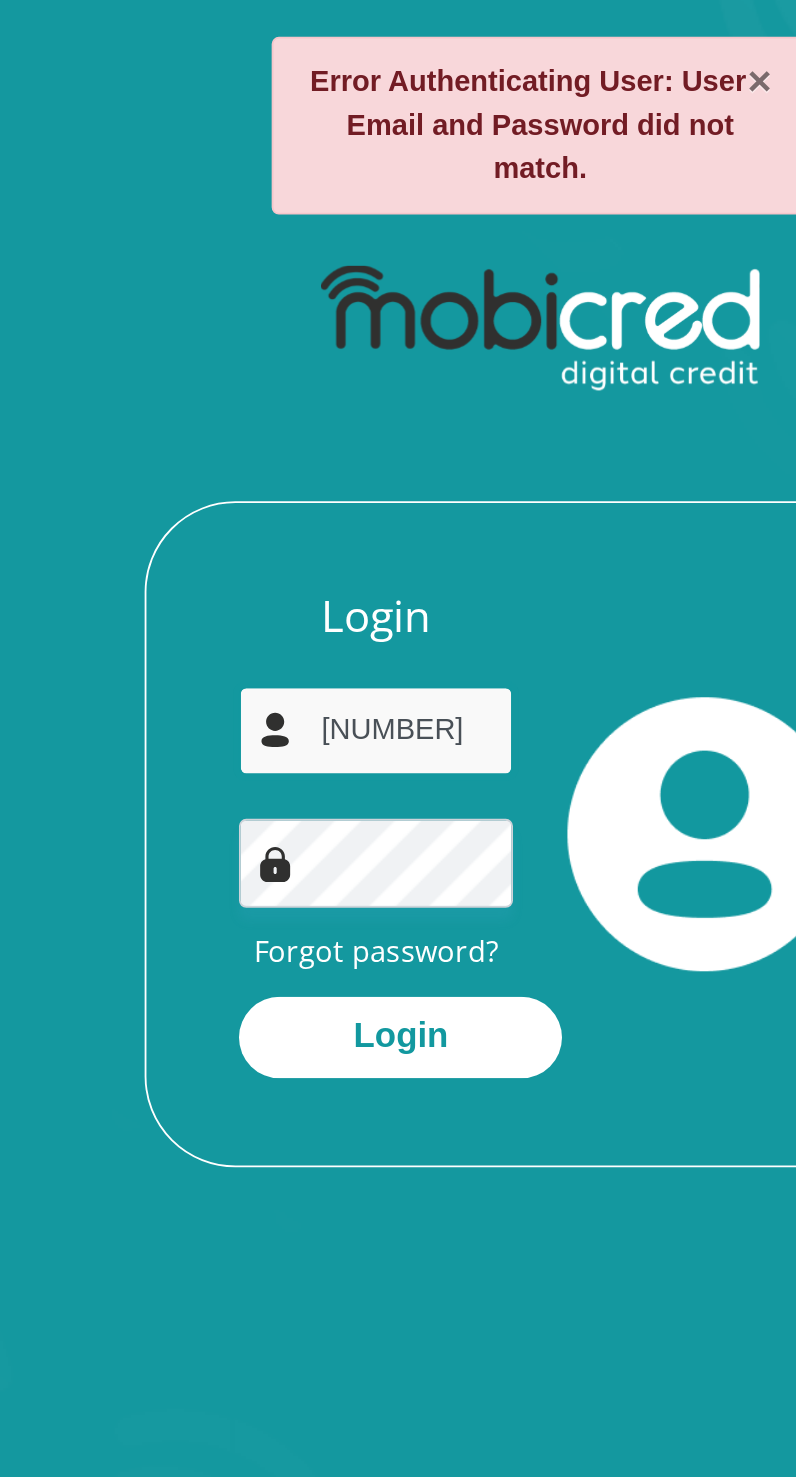 scroll, scrollTop: 0, scrollLeft: 9, axis: horizontal 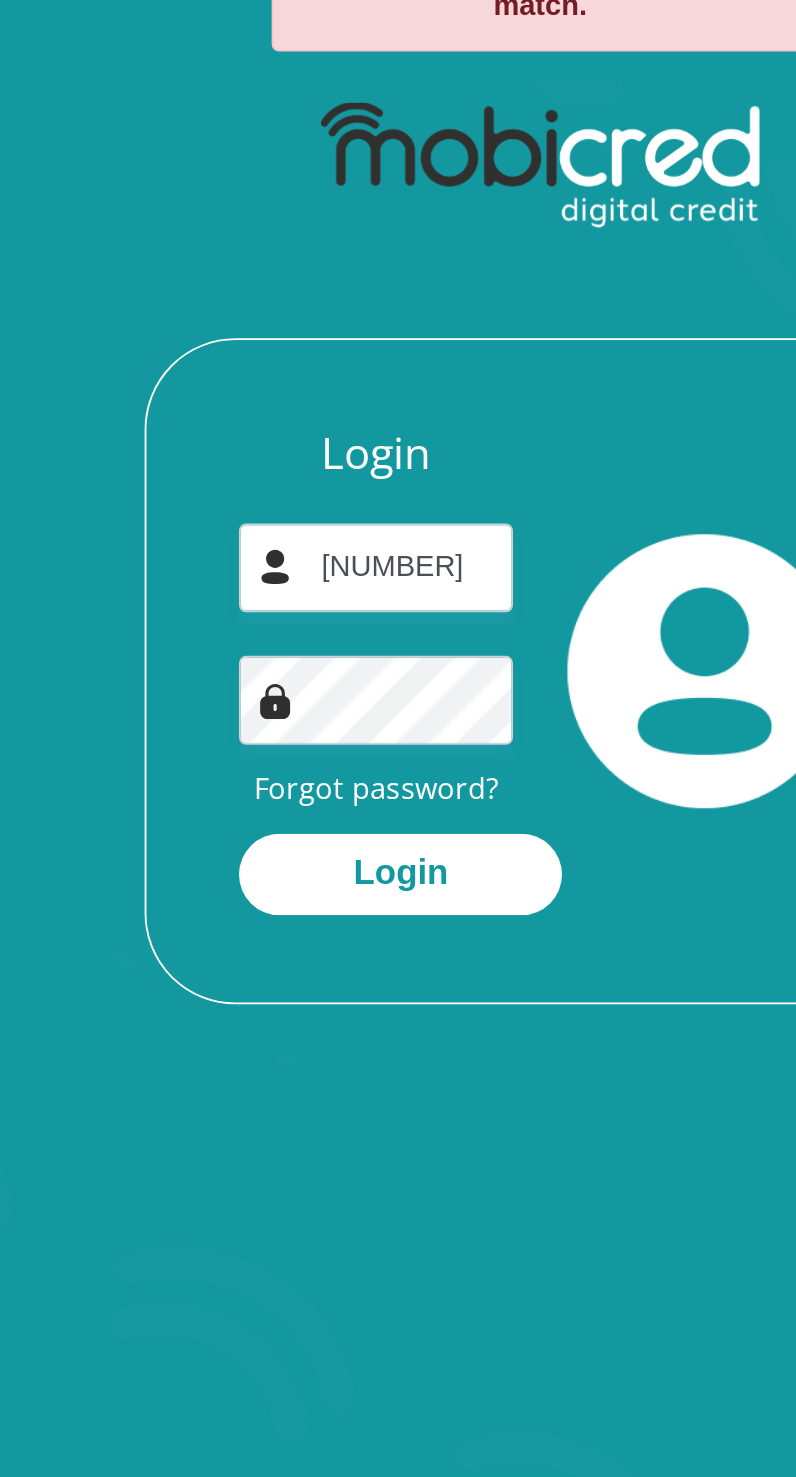 click on "Login" at bounding box center [321, 671] 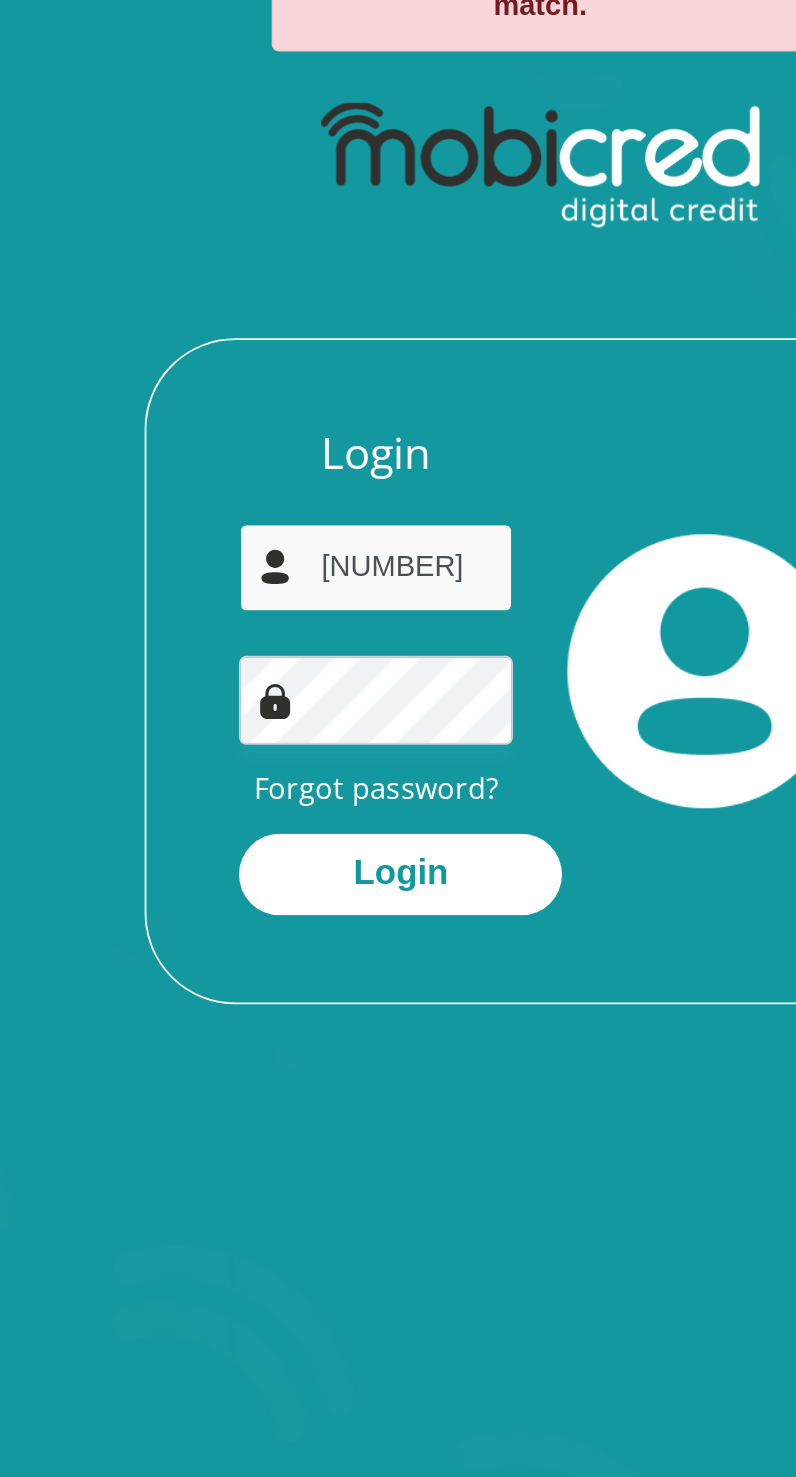scroll, scrollTop: 0, scrollLeft: 0, axis: both 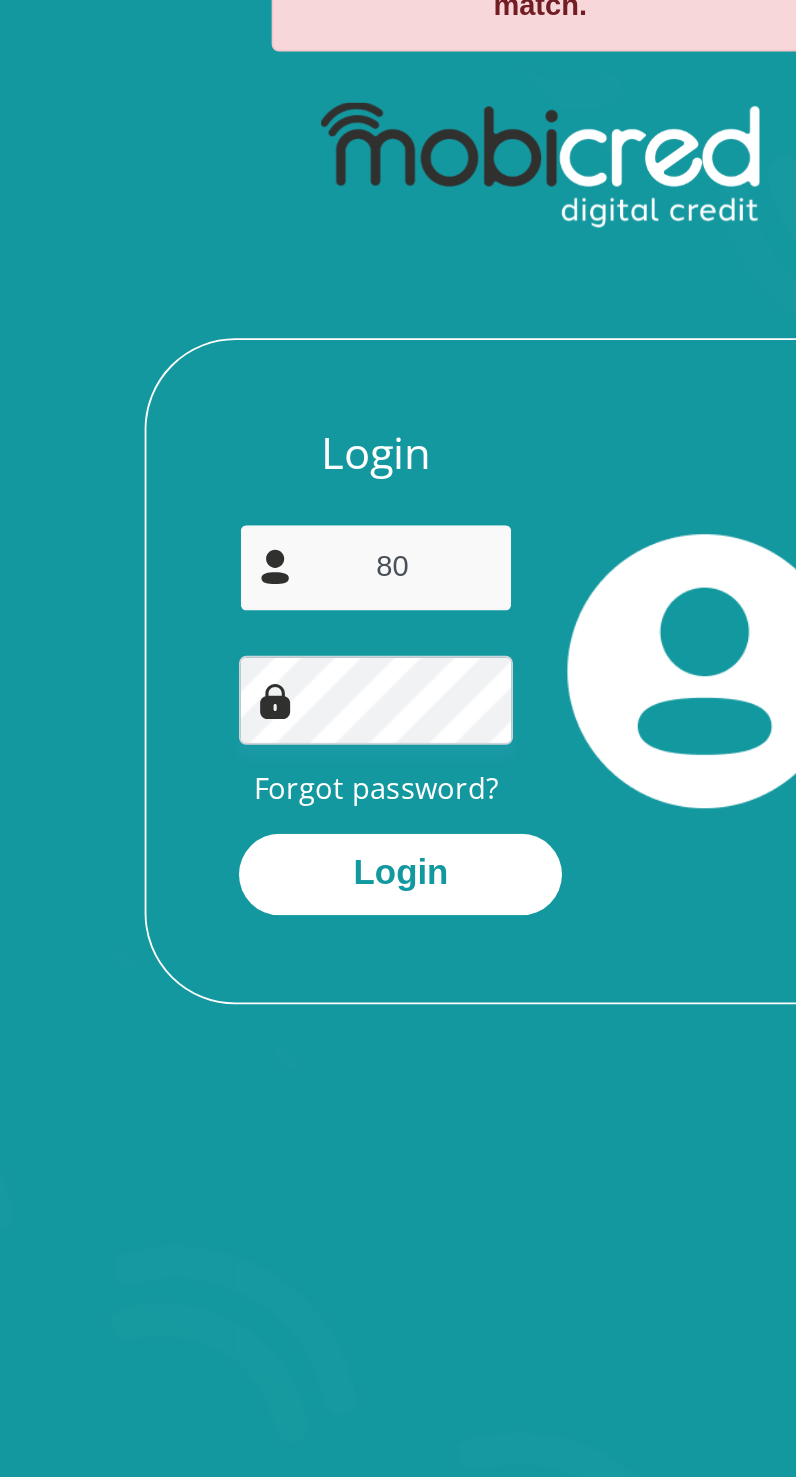 type on "8" 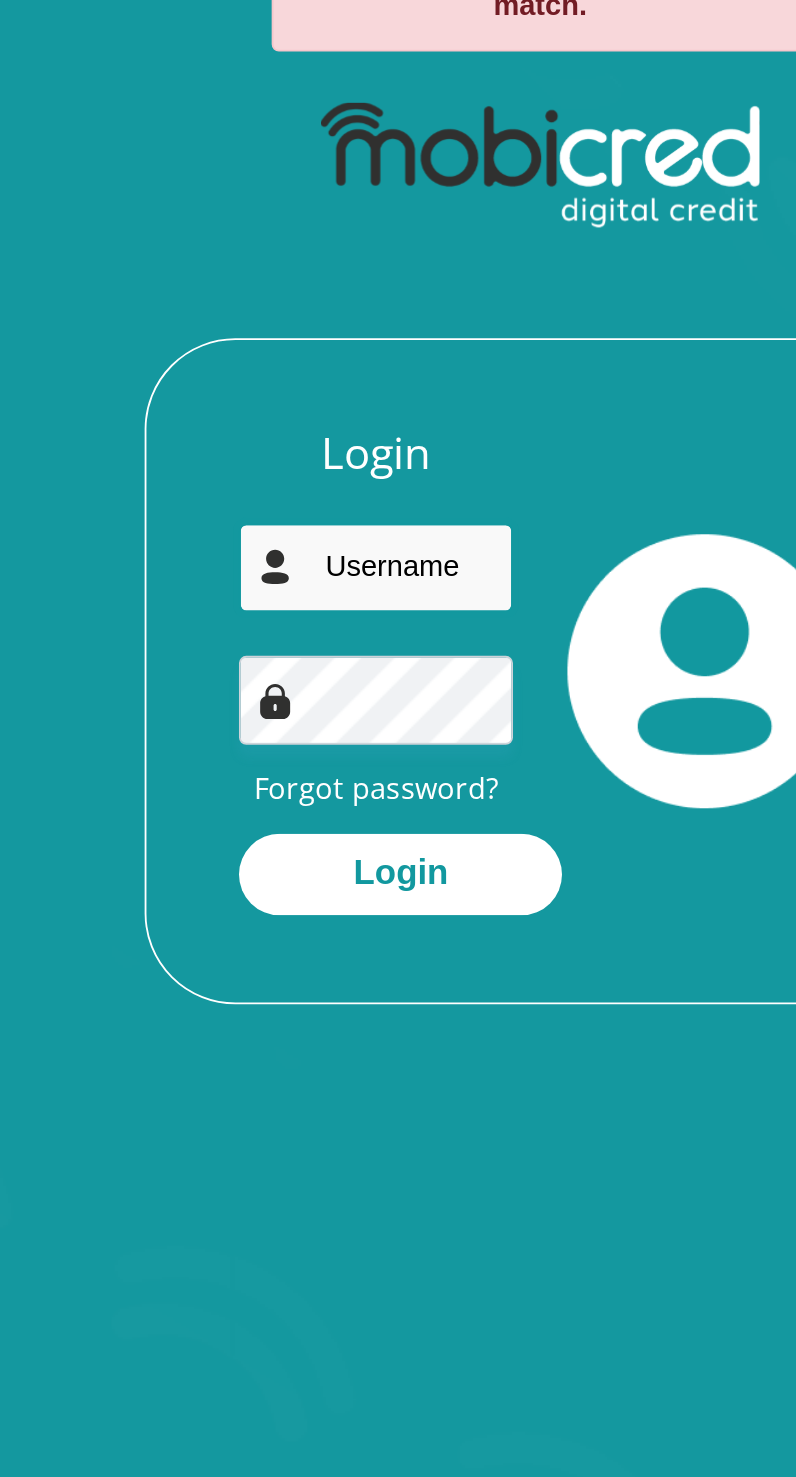 type on "mrosenberg80@gmail.com" 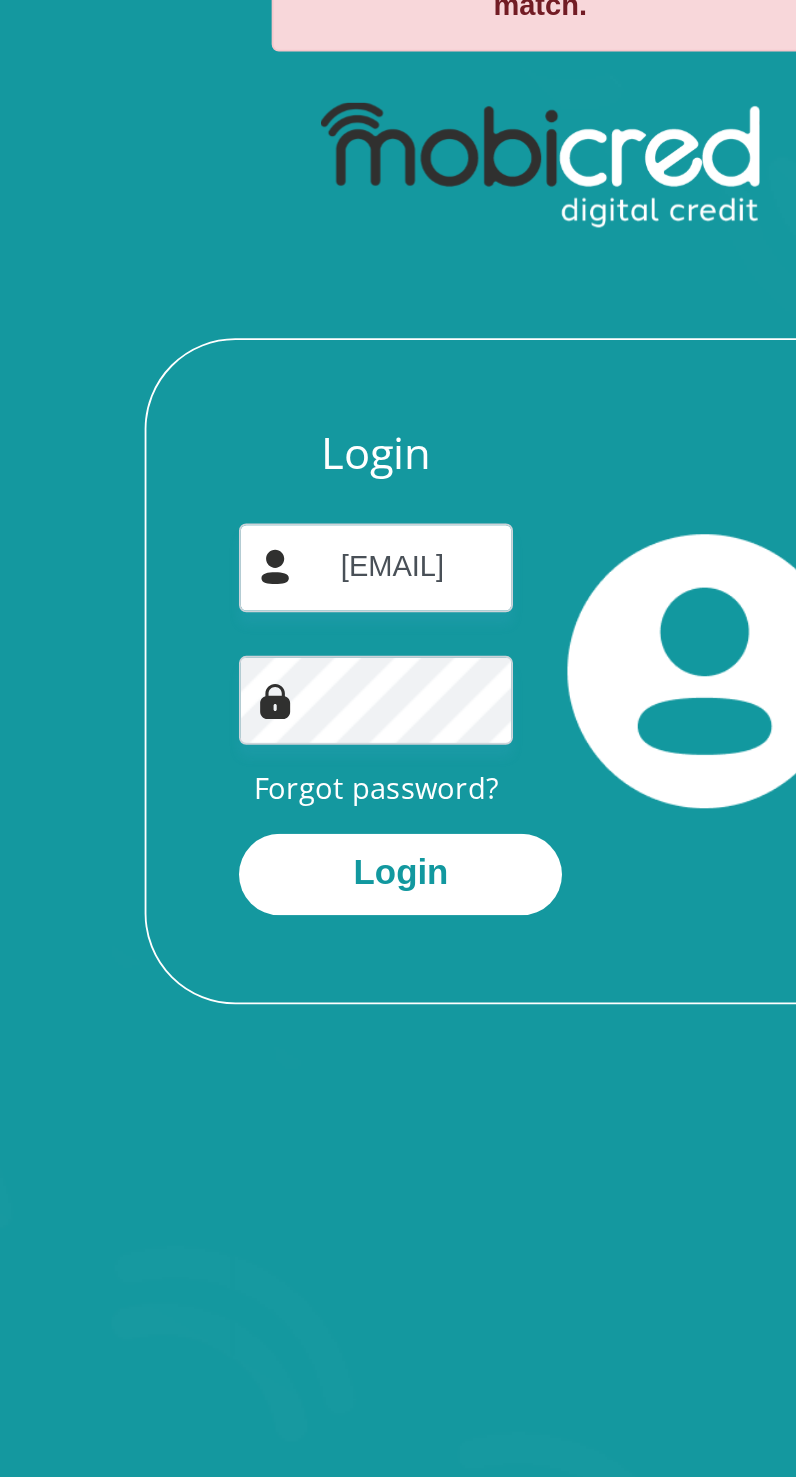click on "Login" at bounding box center [321, 671] 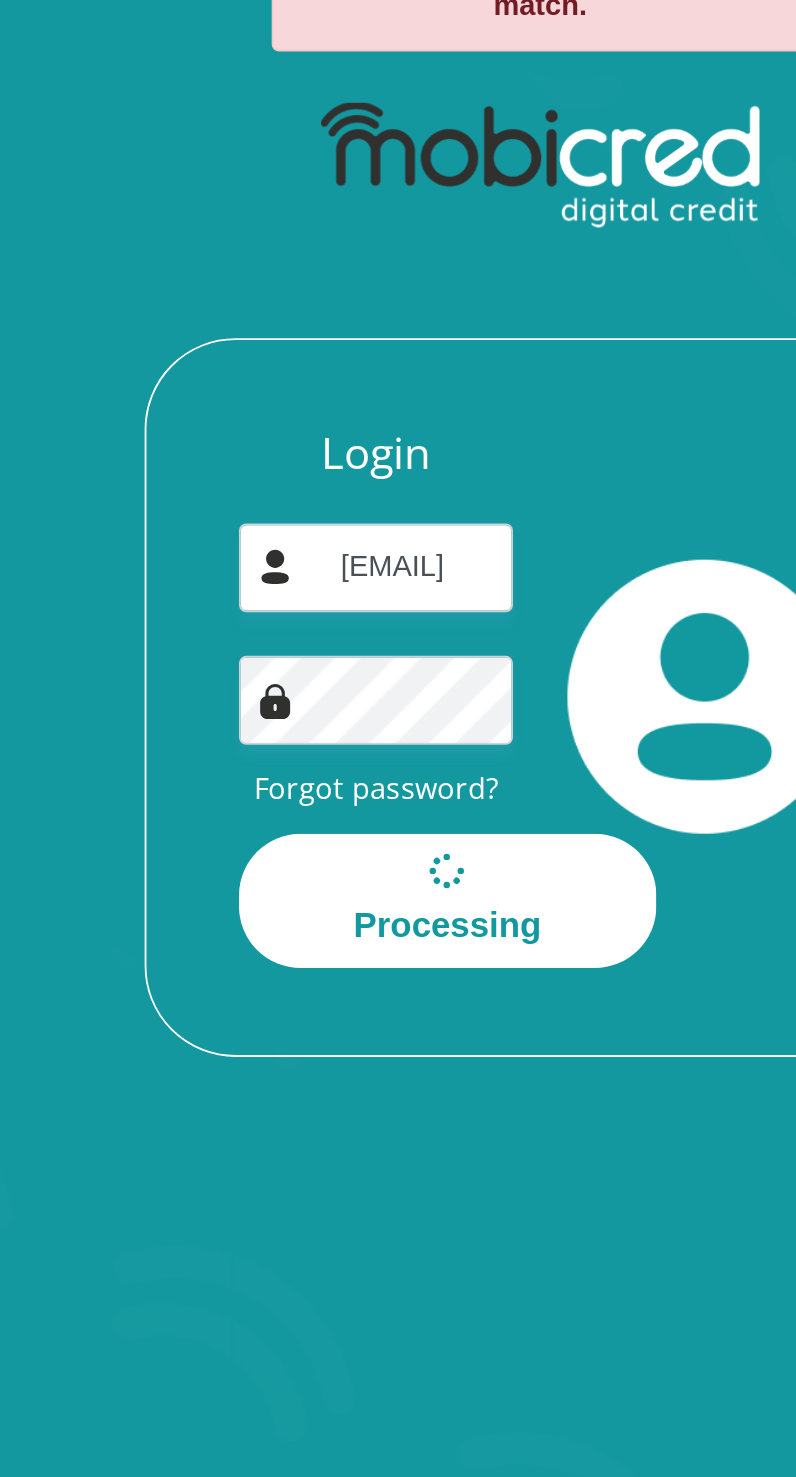 scroll, scrollTop: 0, scrollLeft: 0, axis: both 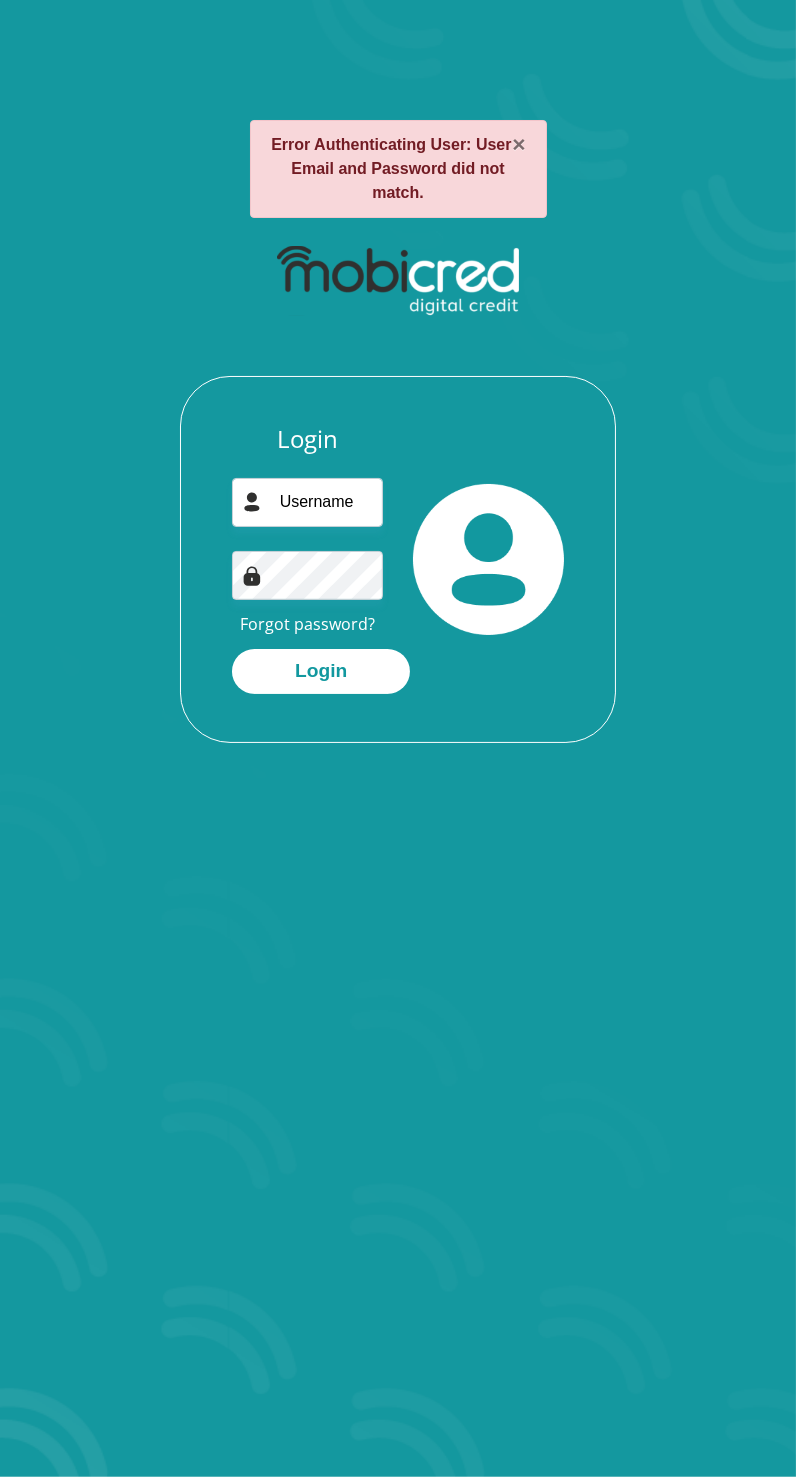 click on "Forgot password?" at bounding box center [307, 624] 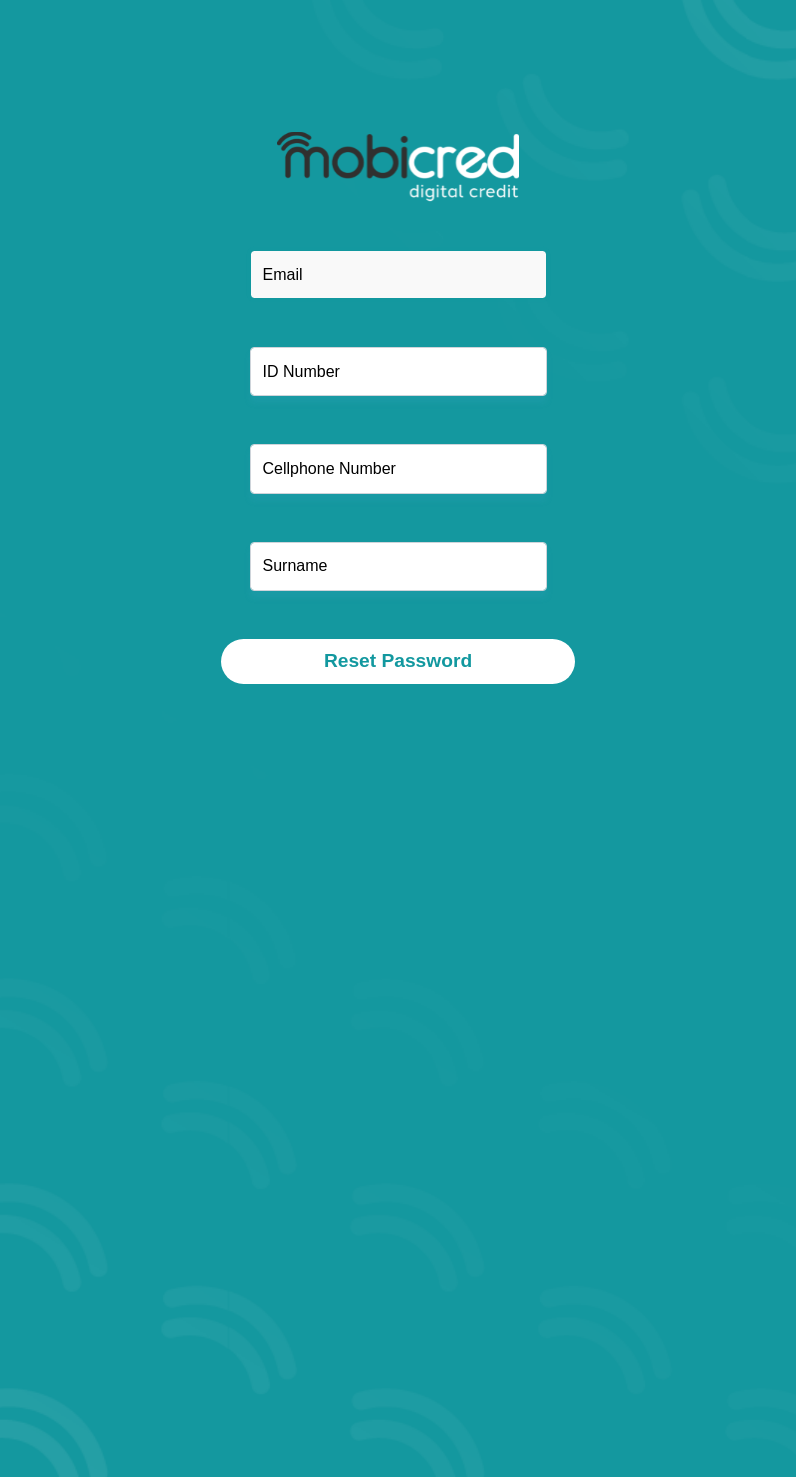 click at bounding box center [398, 274] 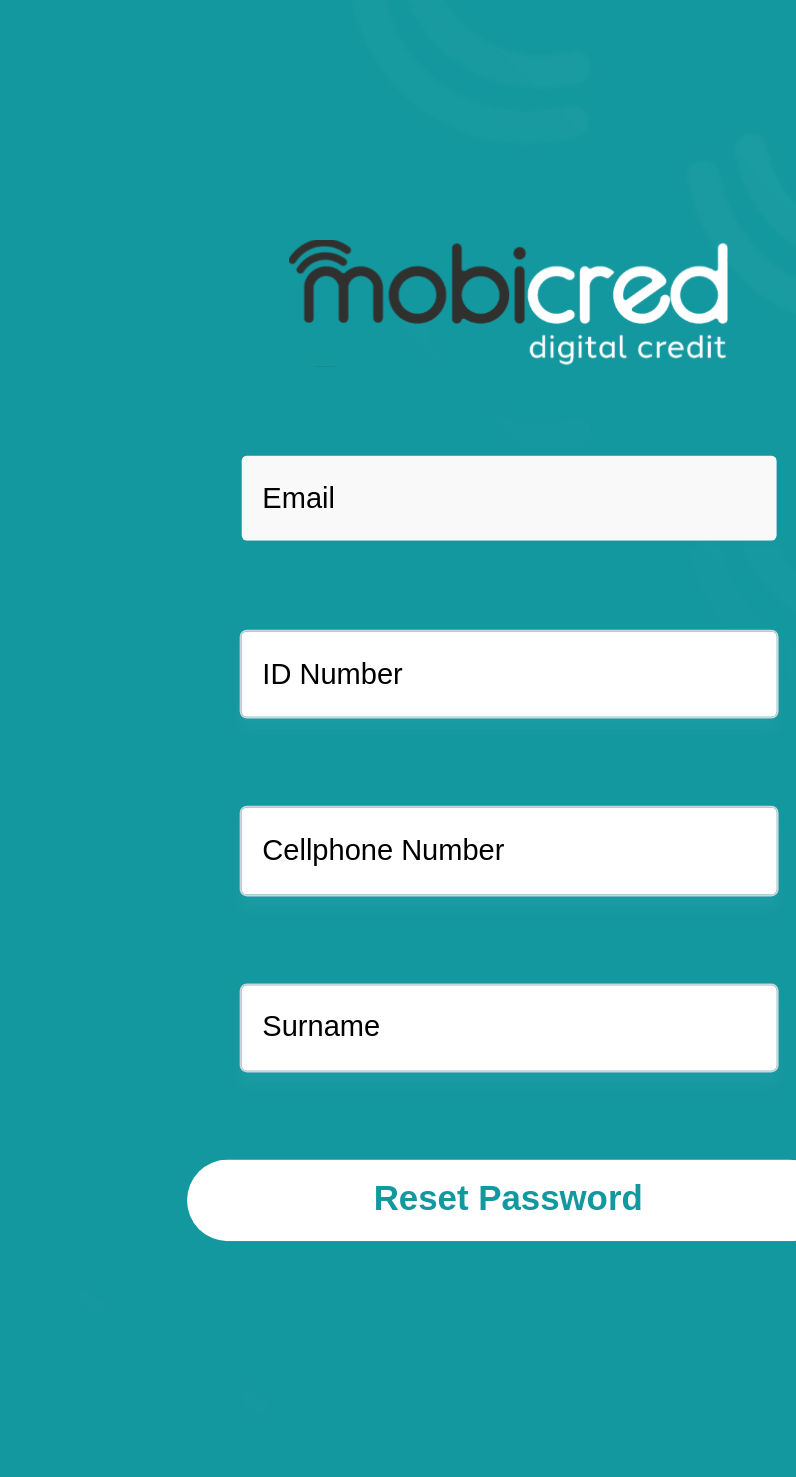 click at bounding box center (398, 274) 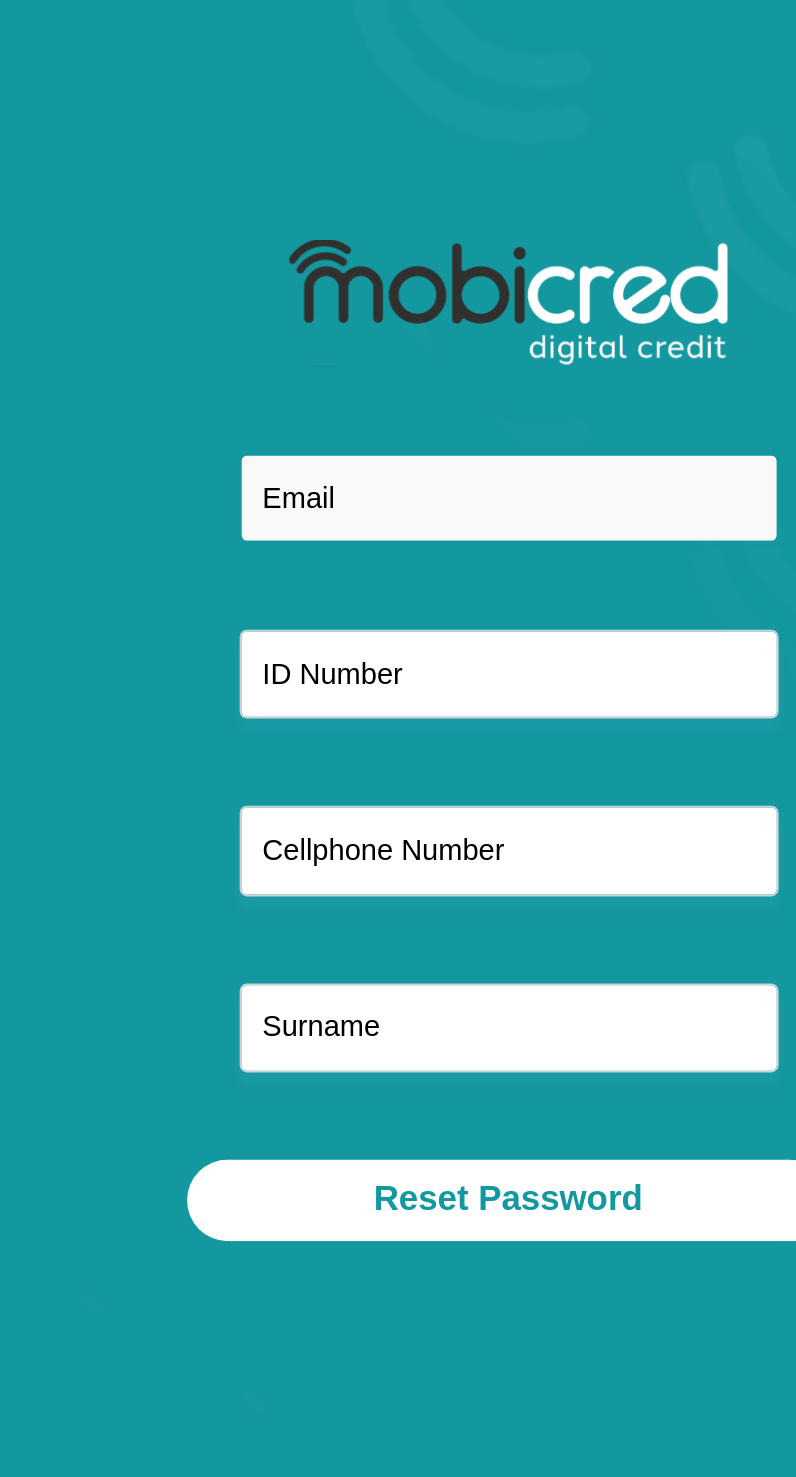 type on "mrosenberg80@gmail.com" 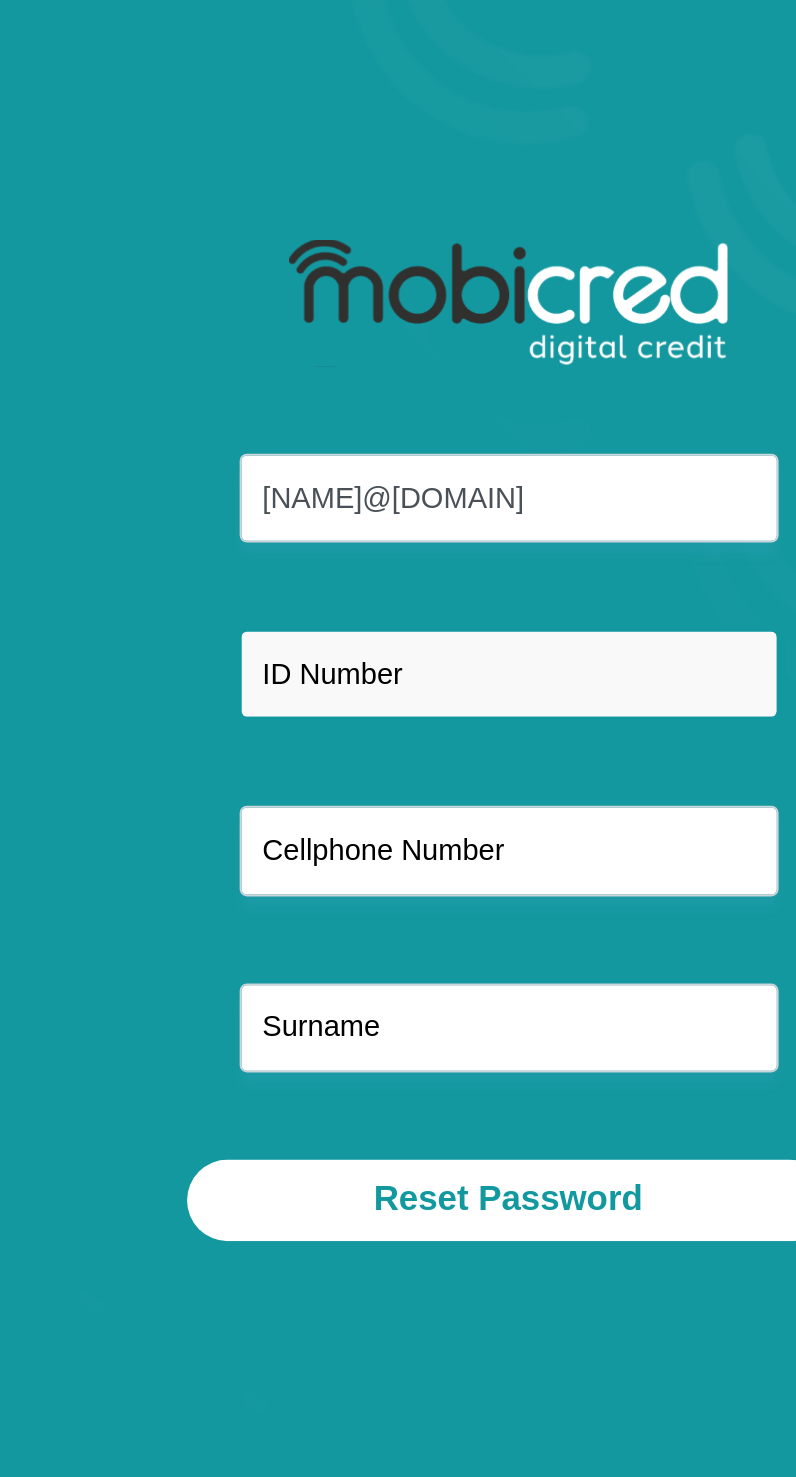 click at bounding box center (398, 371) 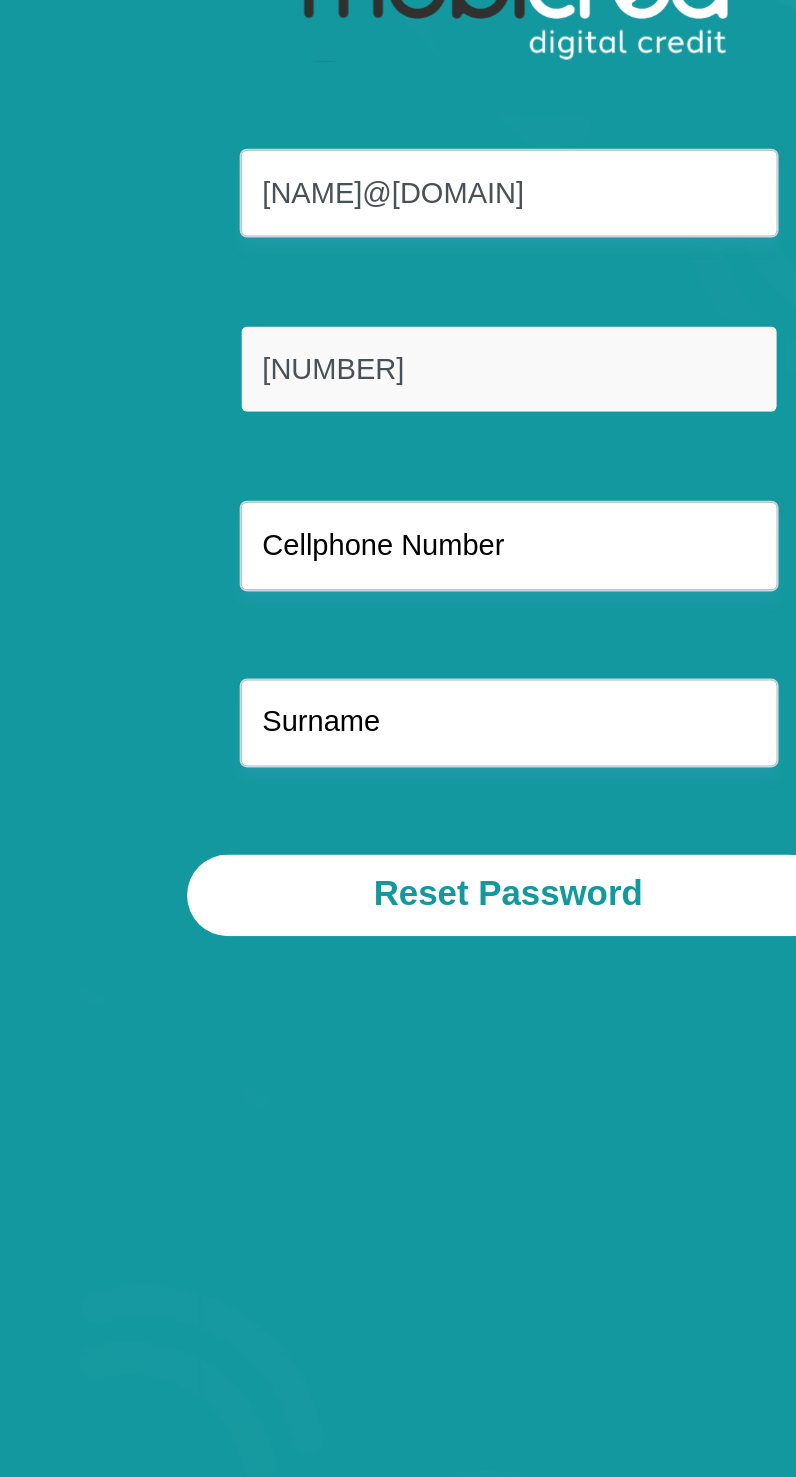 type on "8001015082054" 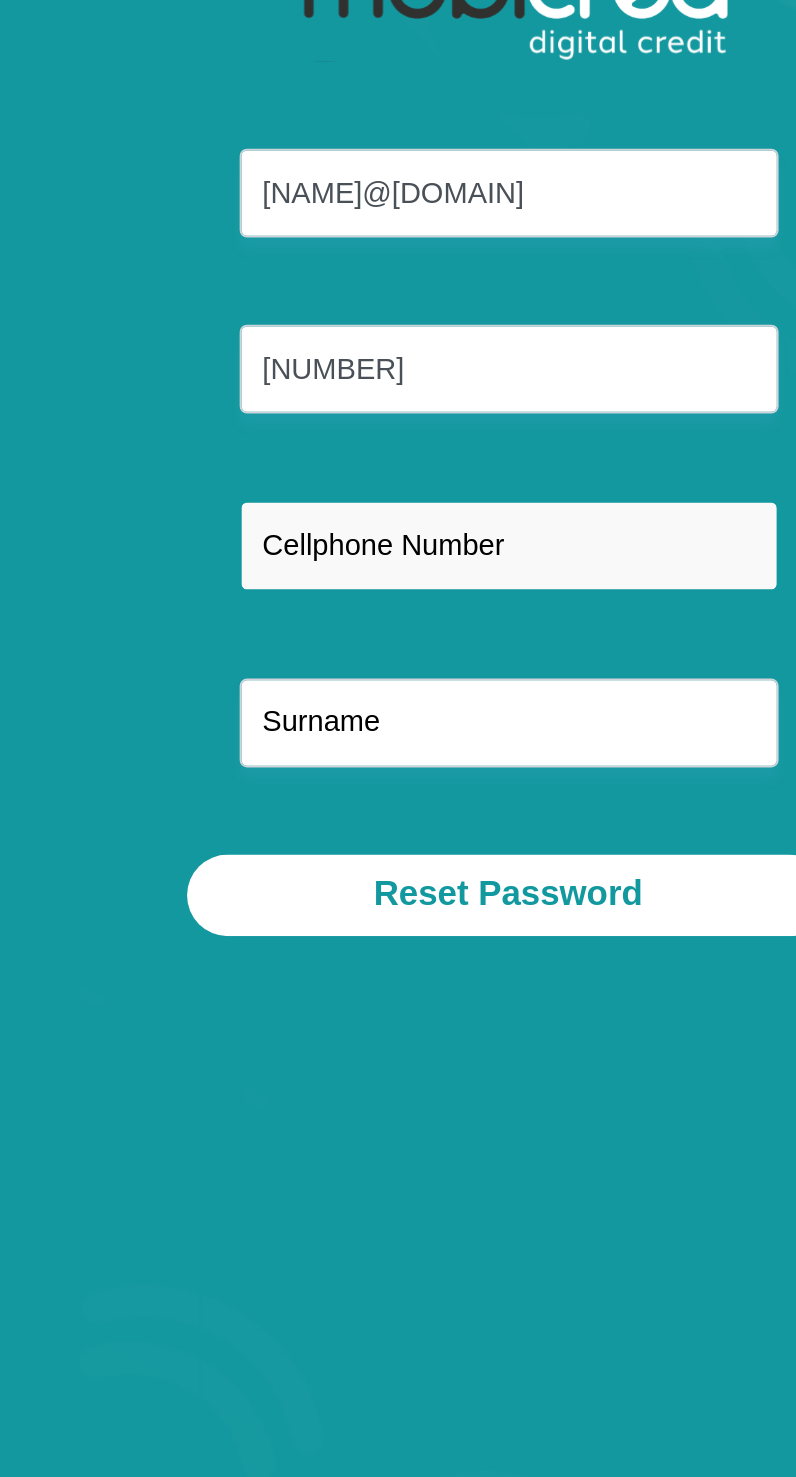 click at bounding box center [398, 468] 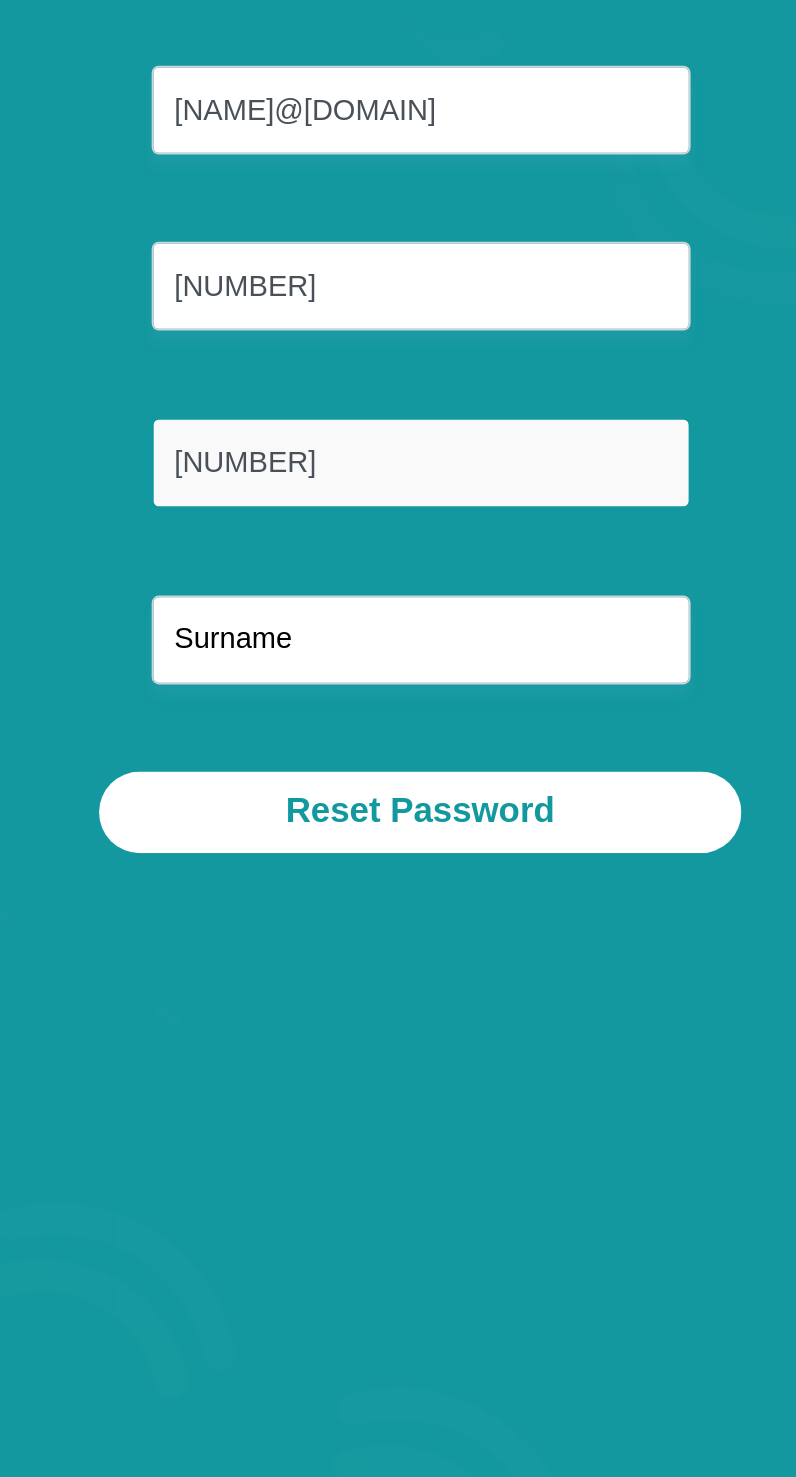 type on "0734533709" 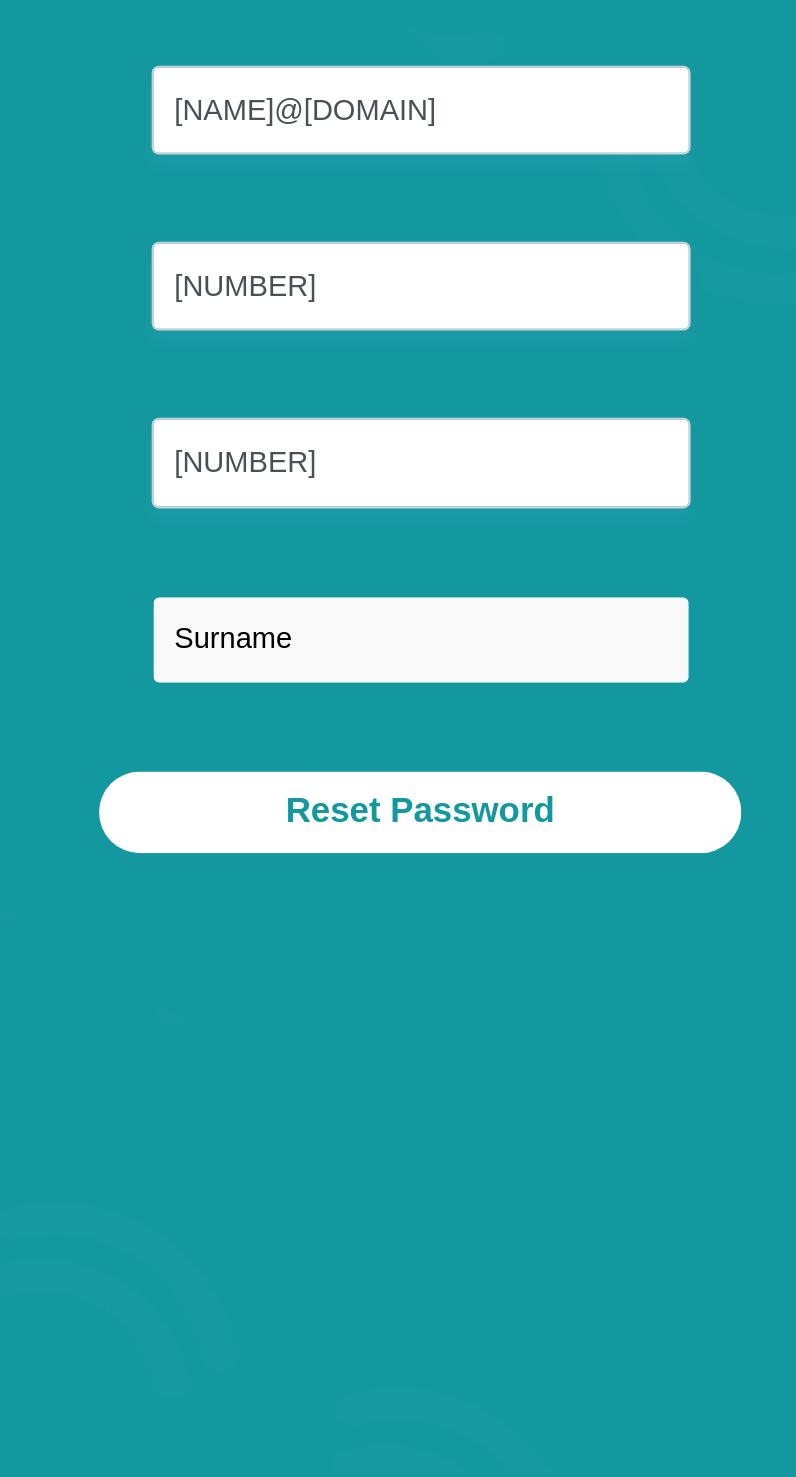 click at bounding box center [398, 566] 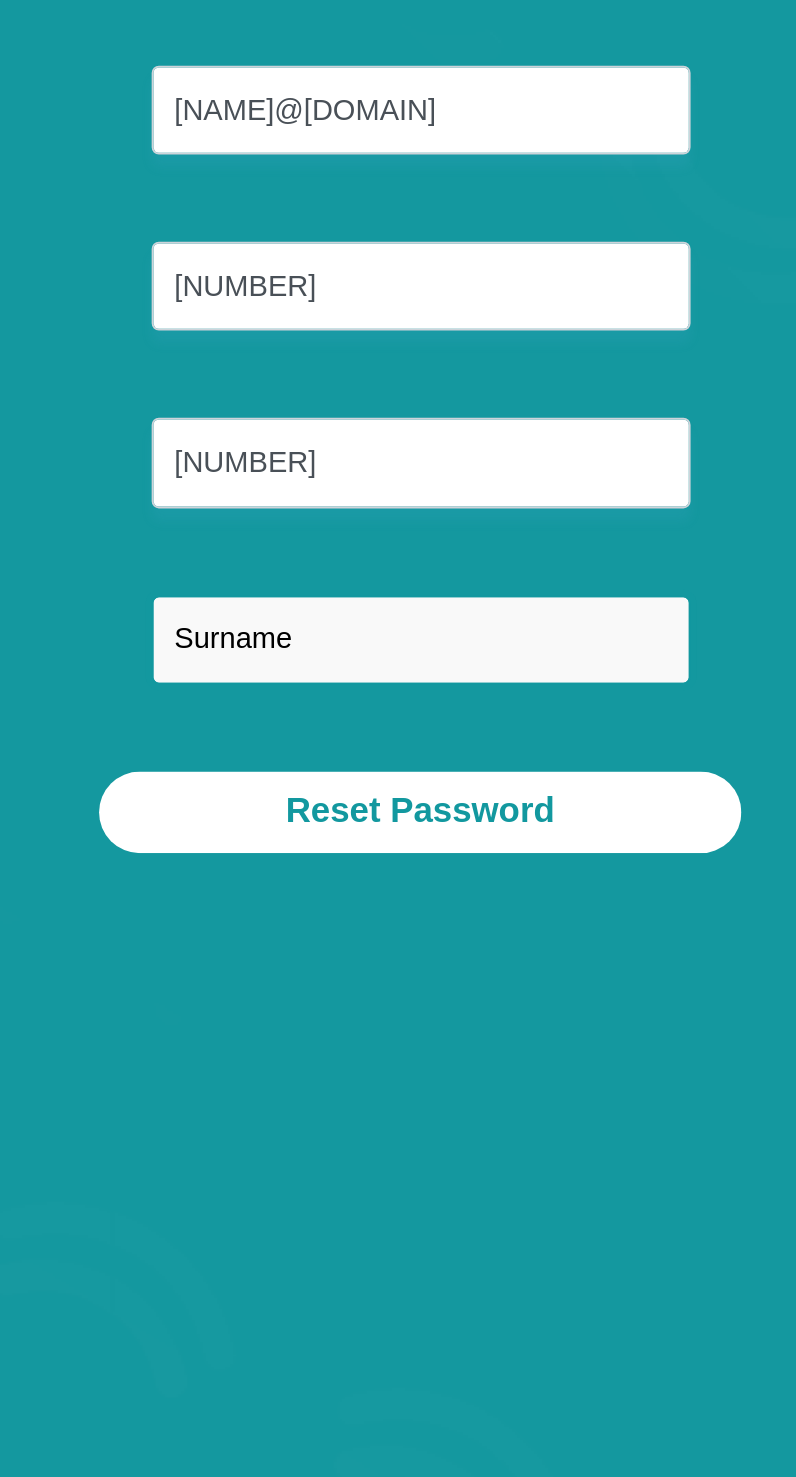 type on "Rosenberg" 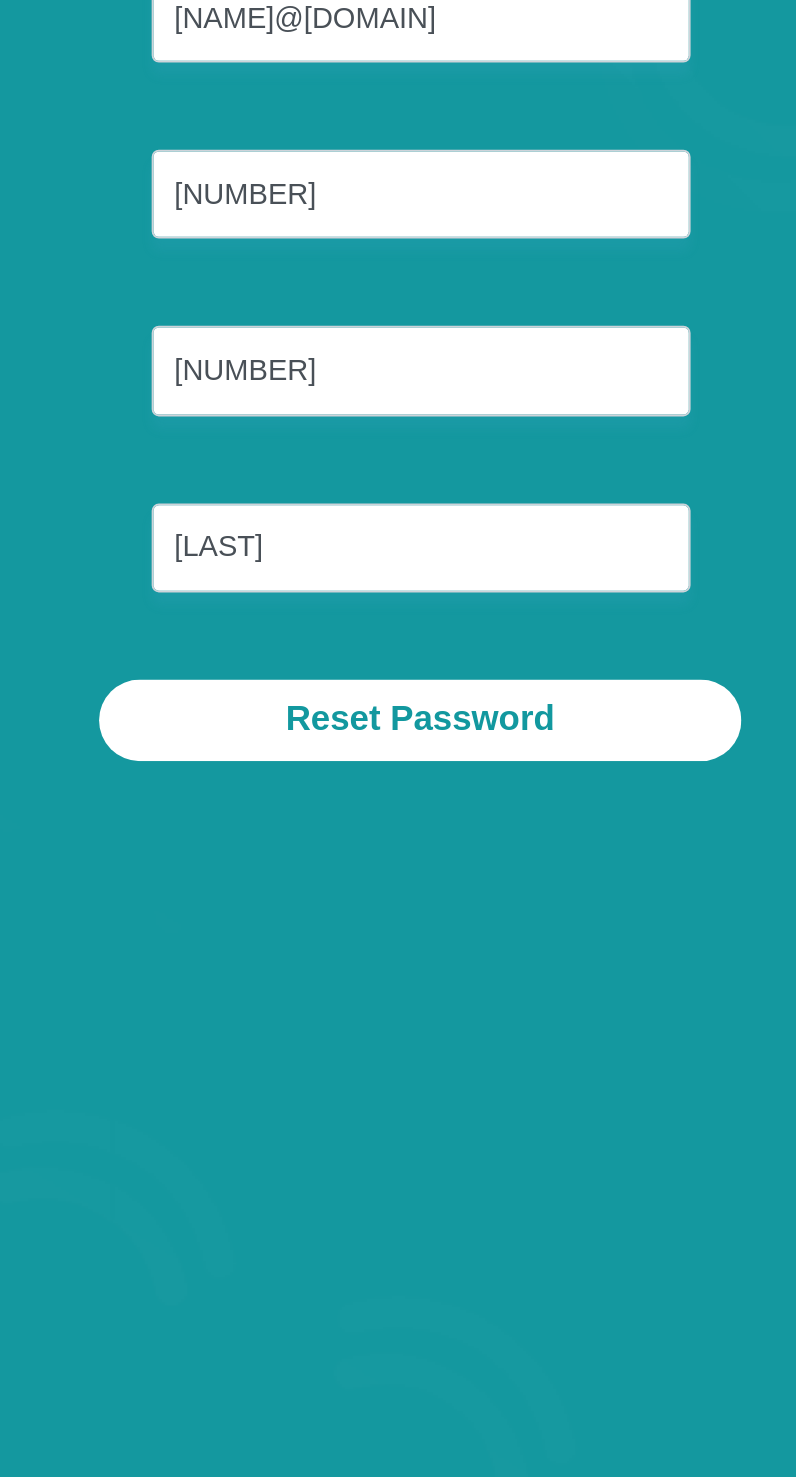 click on "Reset Password" at bounding box center (398, 661) 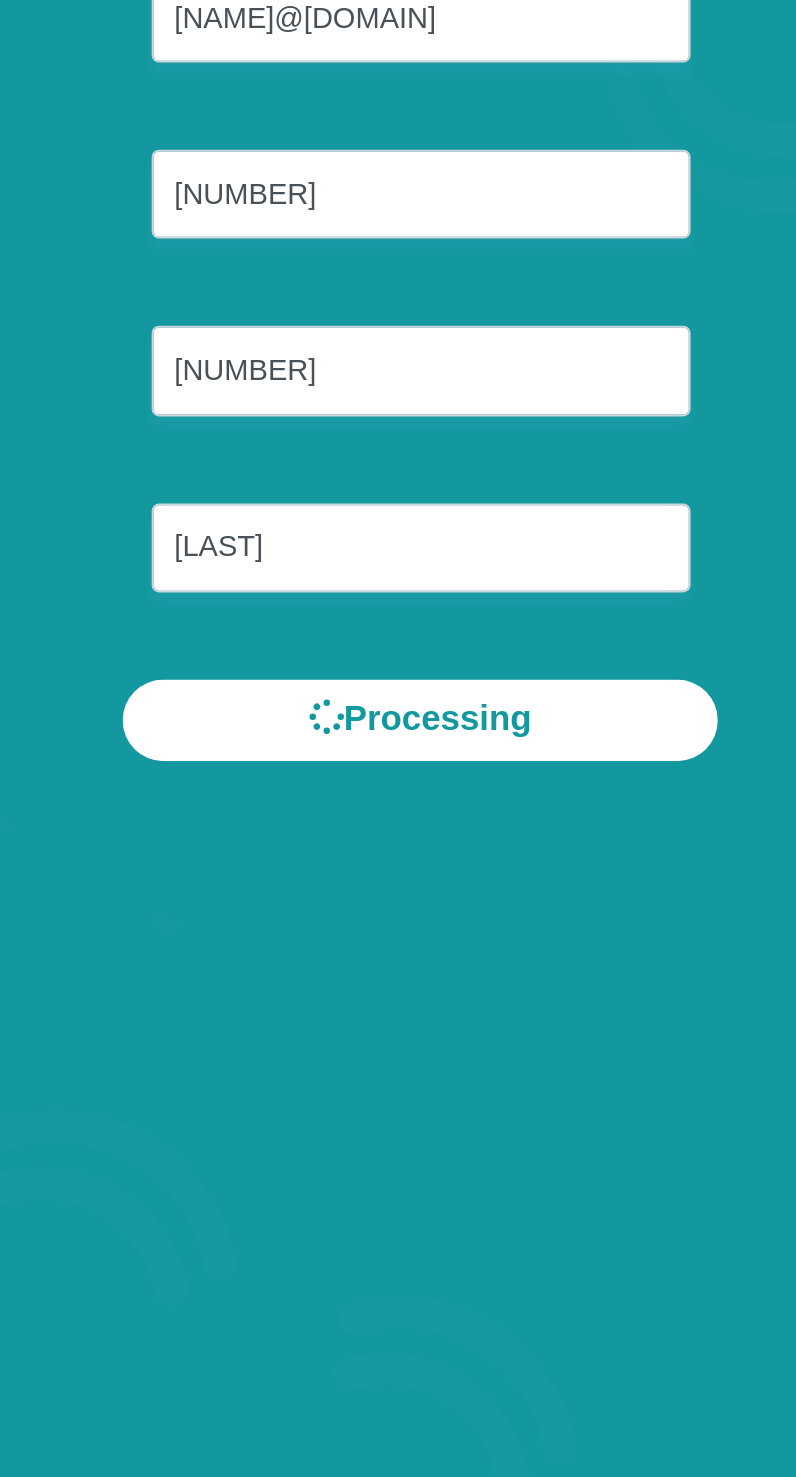 scroll, scrollTop: 0, scrollLeft: 0, axis: both 